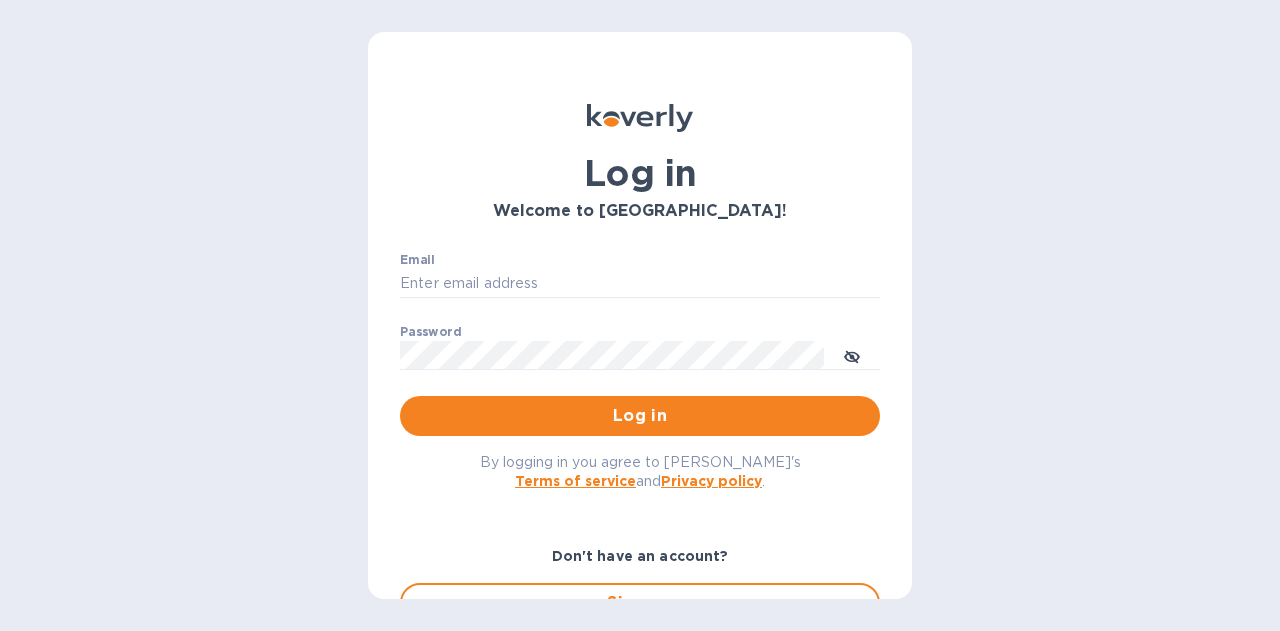 scroll, scrollTop: 0, scrollLeft: 0, axis: both 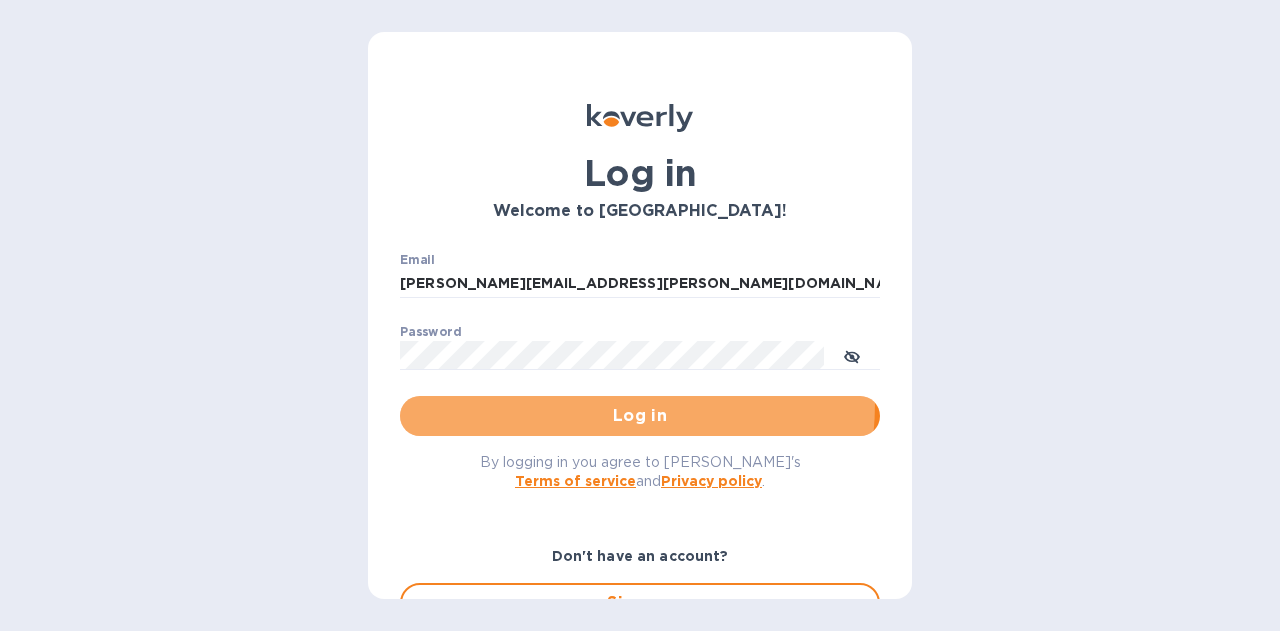 click on "Log in" at bounding box center (640, 416) 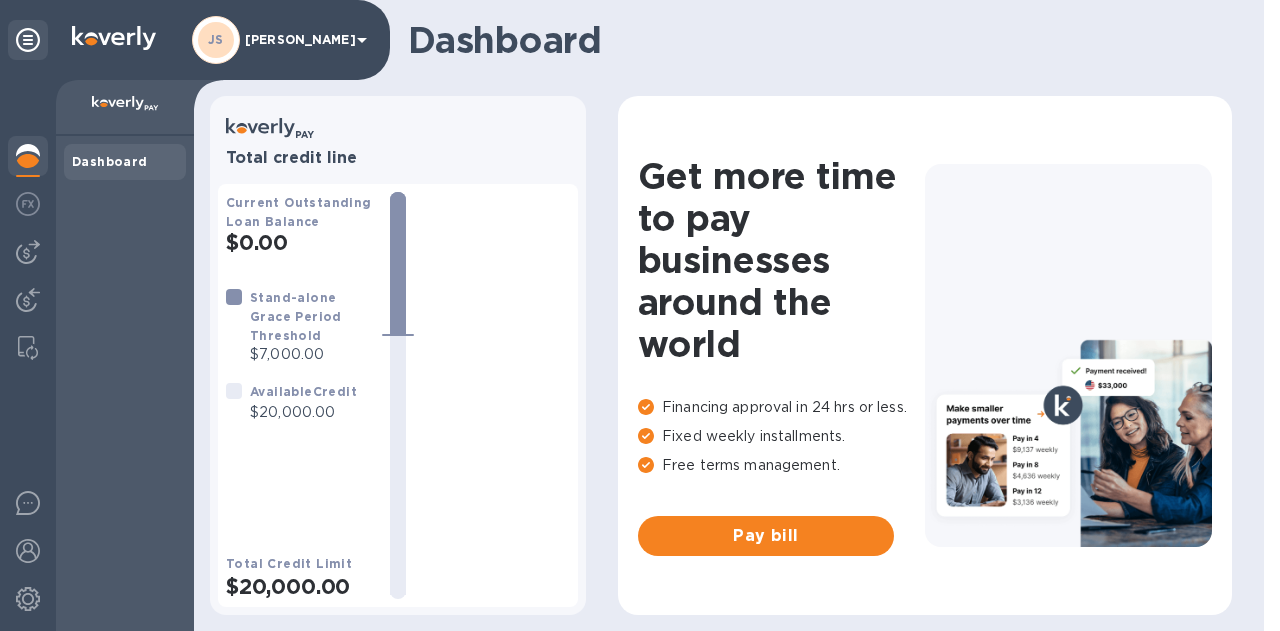 click at bounding box center (28, 204) 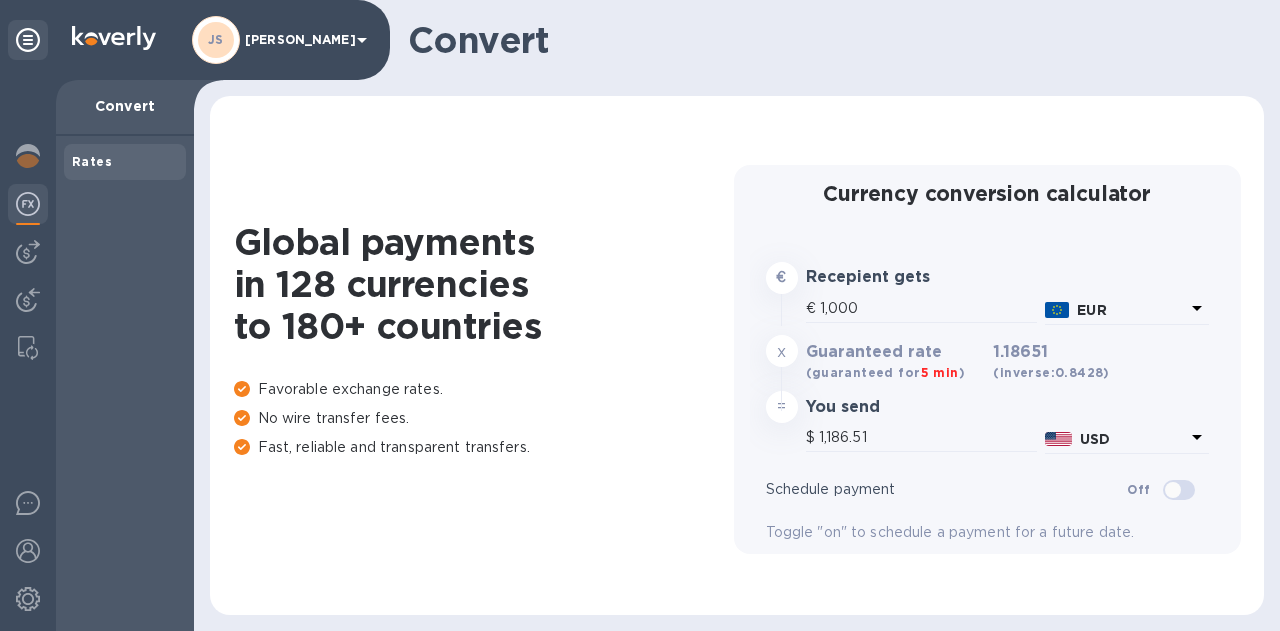 click at bounding box center (28, 156) 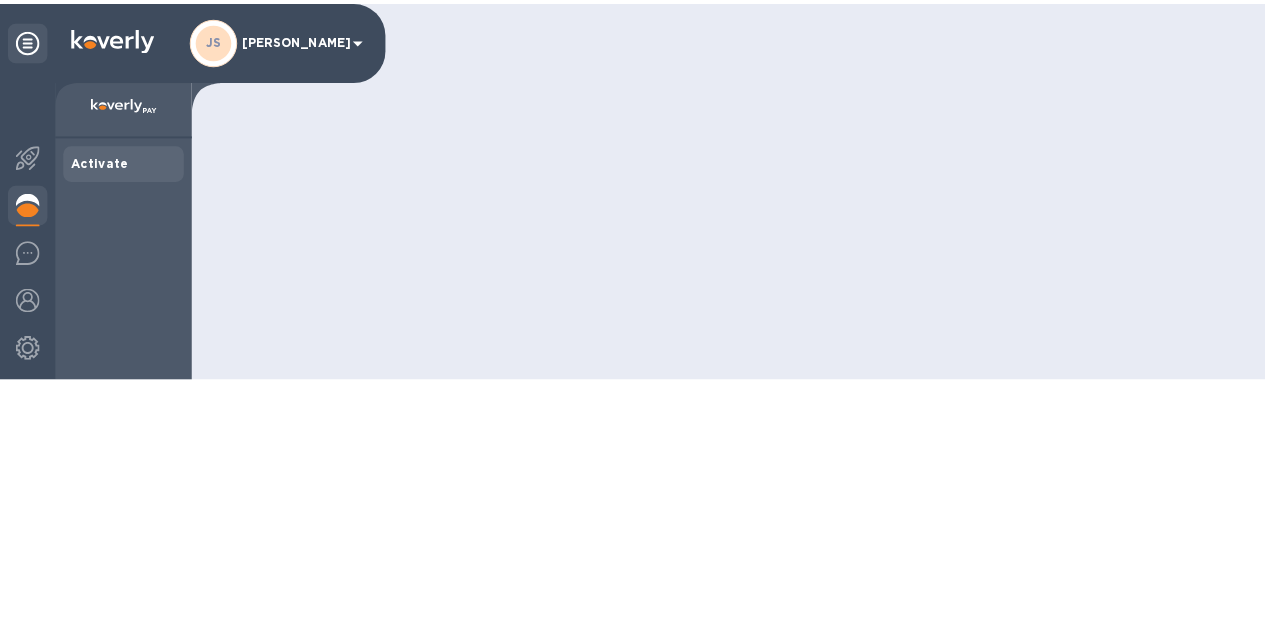 scroll, scrollTop: 0, scrollLeft: 0, axis: both 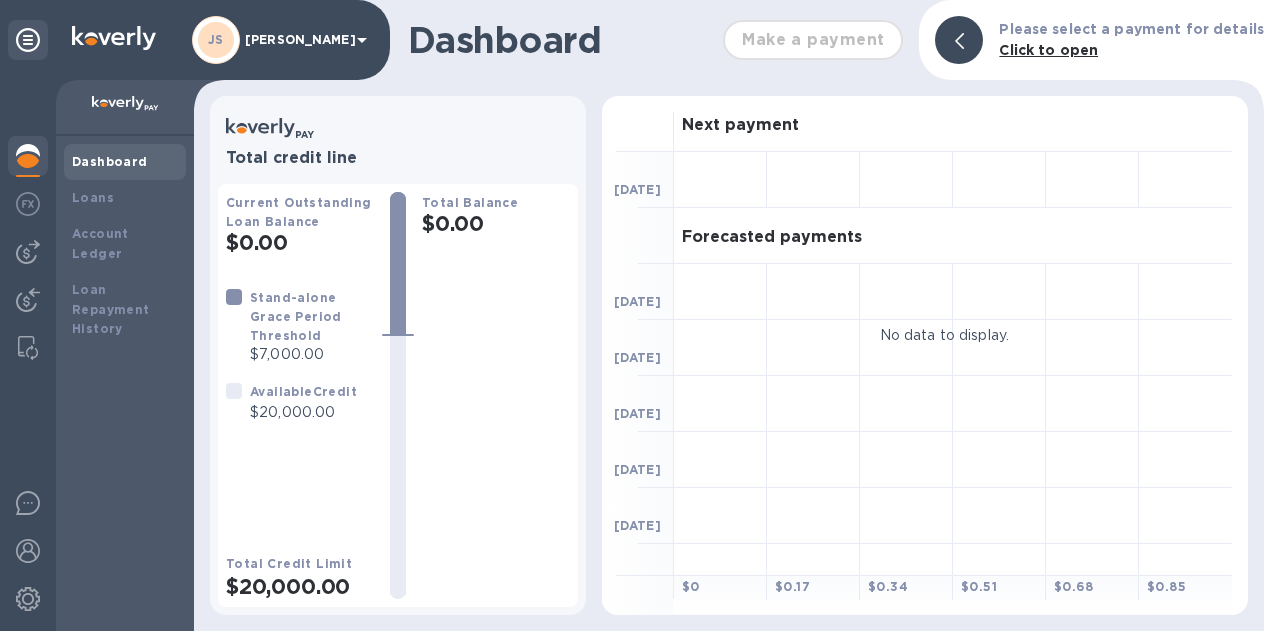 click on "Loans" at bounding box center (125, 198) 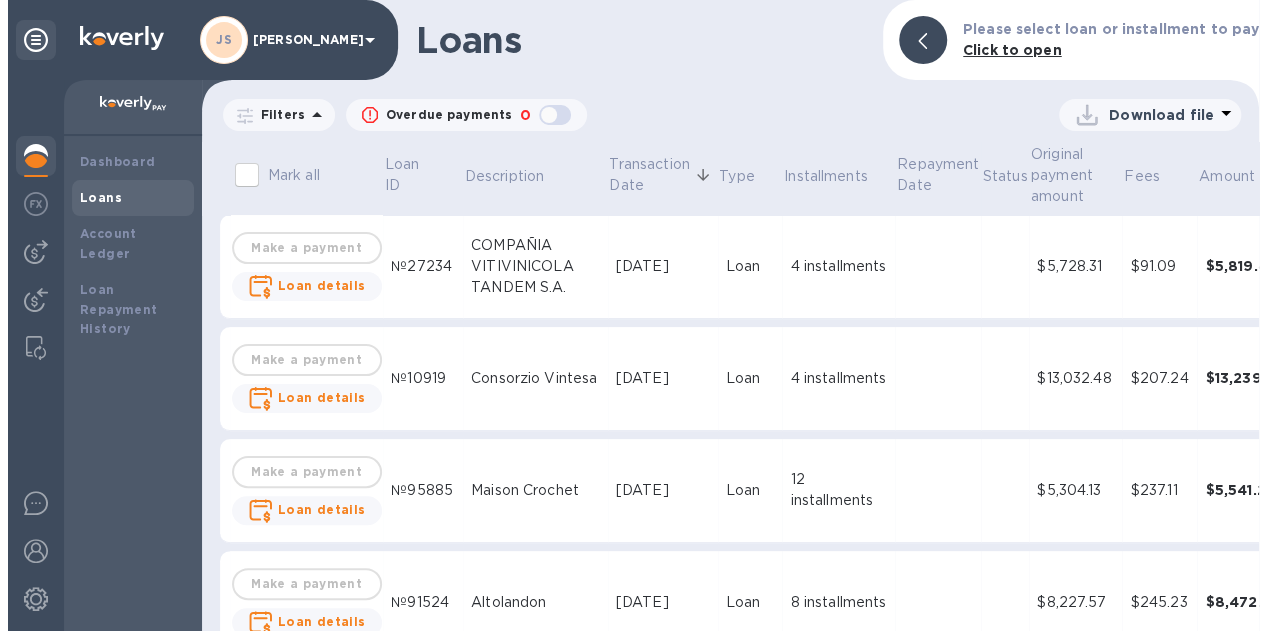 scroll, scrollTop: 2358, scrollLeft: 0, axis: vertical 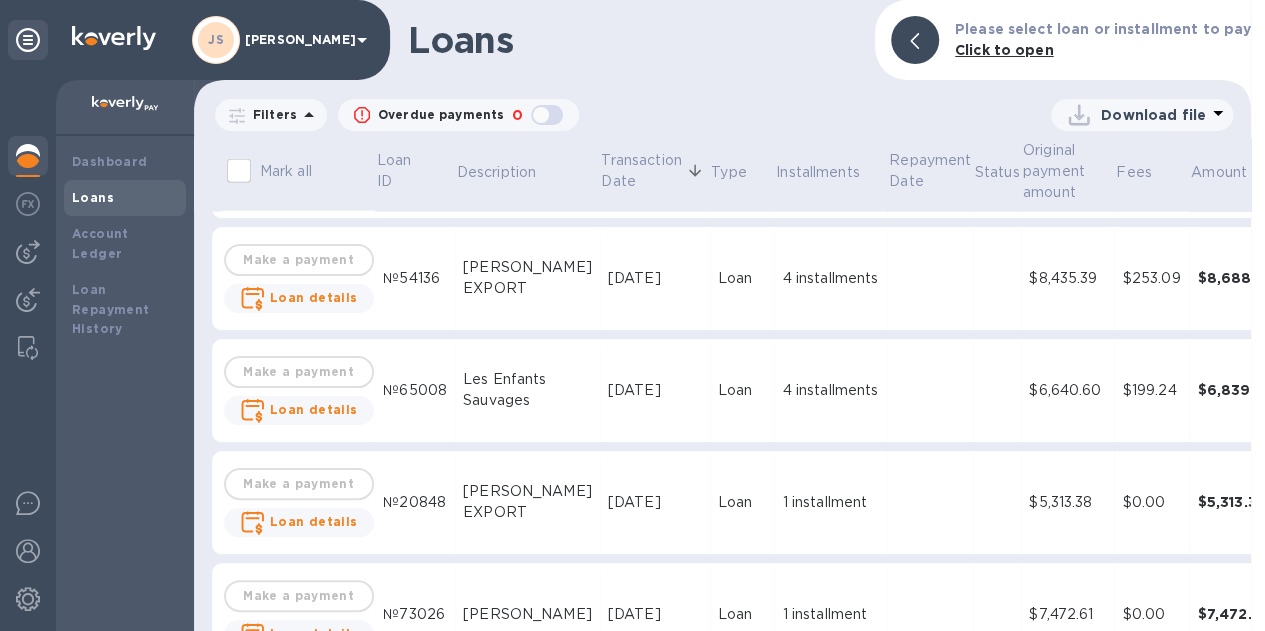 click at bounding box center [28, 206] 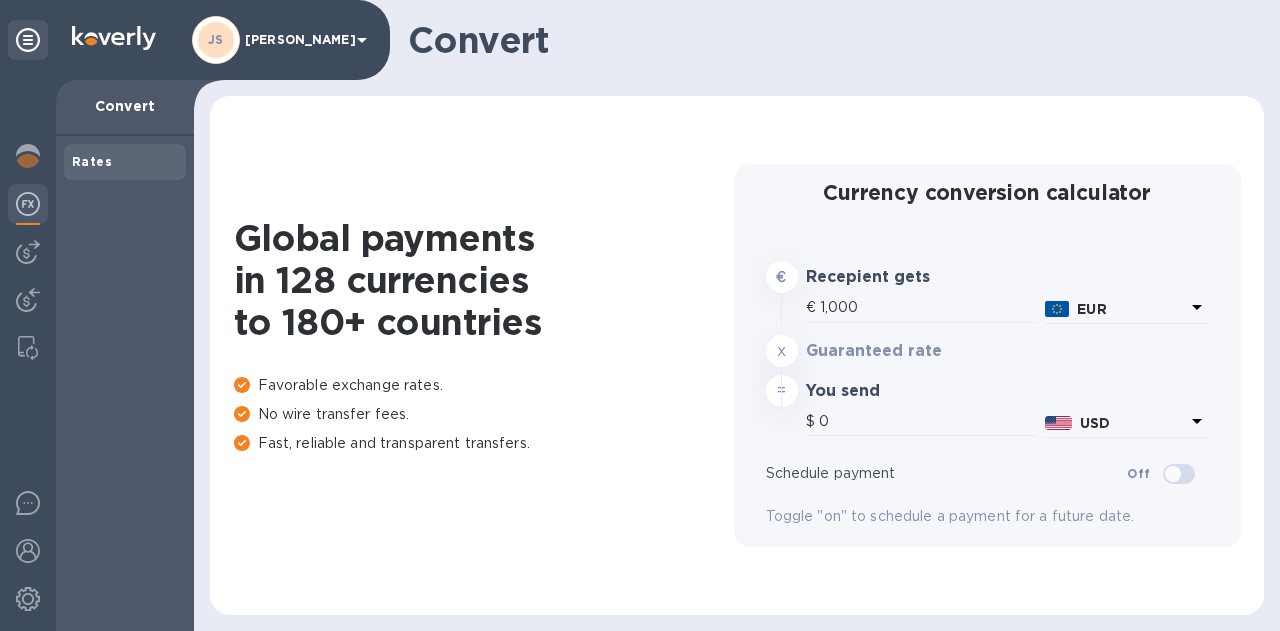 type on "1,186.51" 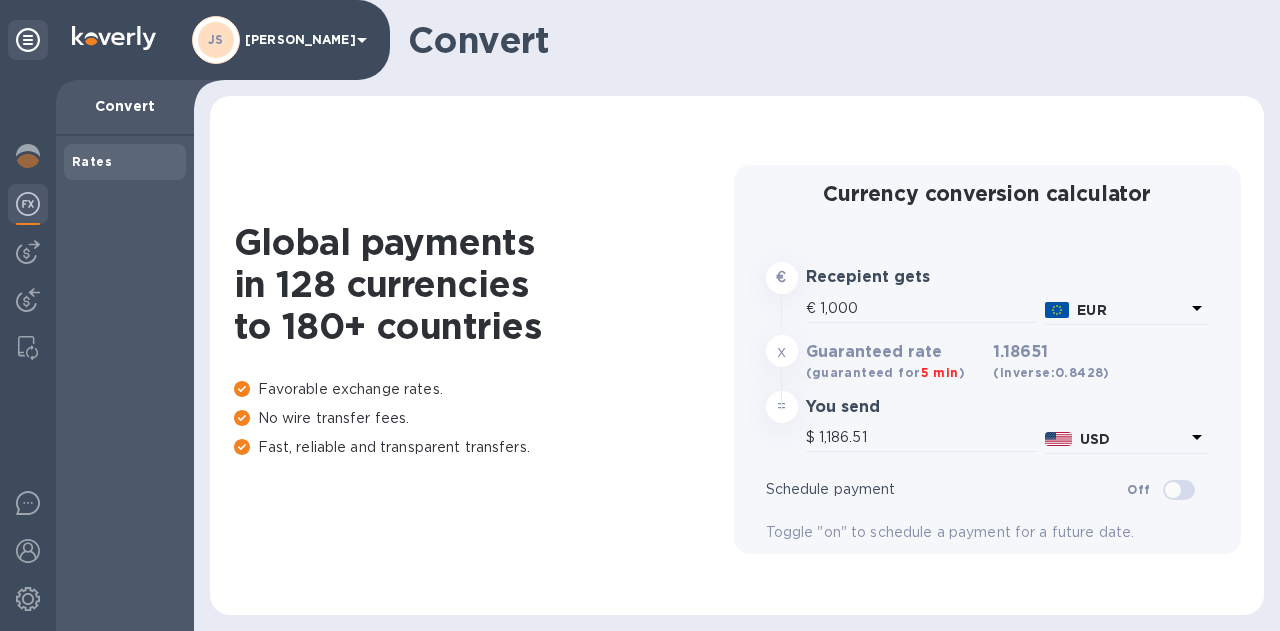 click at bounding box center (28, 252) 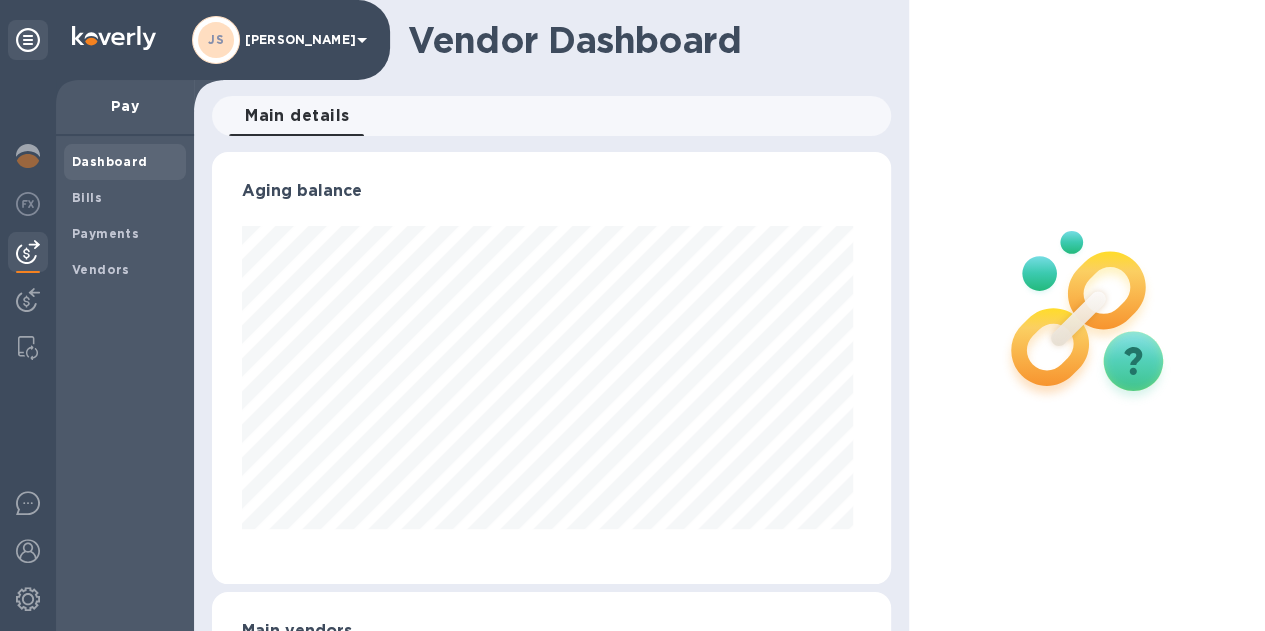 click on "Bills" at bounding box center (125, 198) 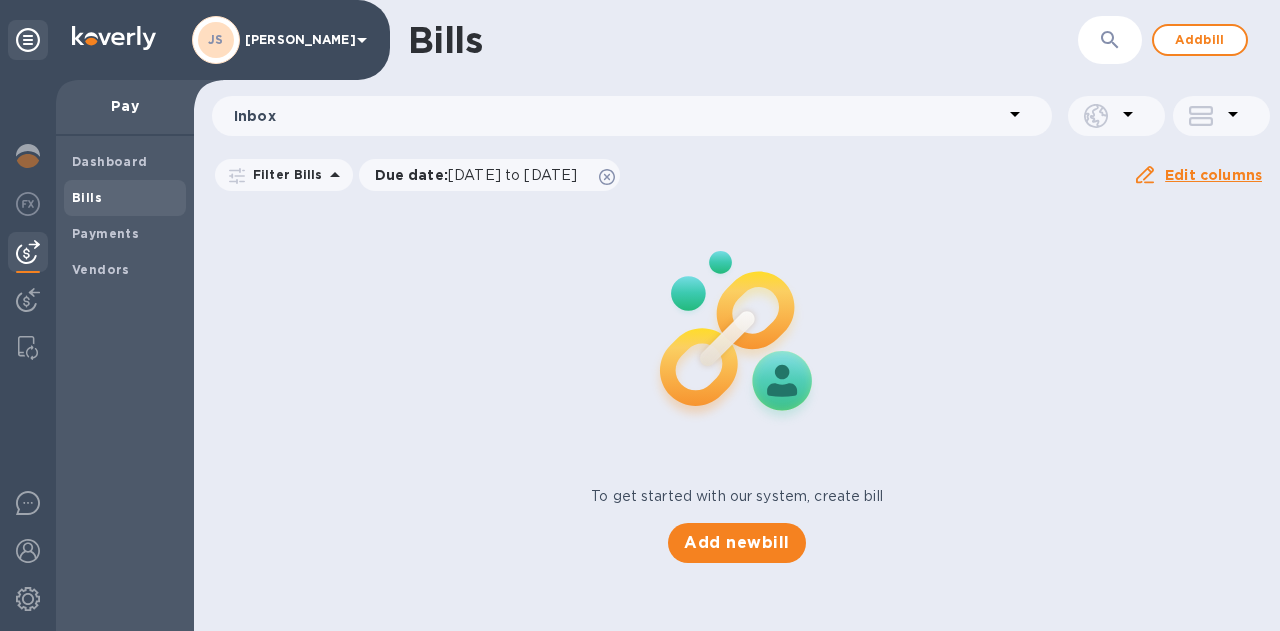 click on "Vendors" at bounding box center (125, 270) 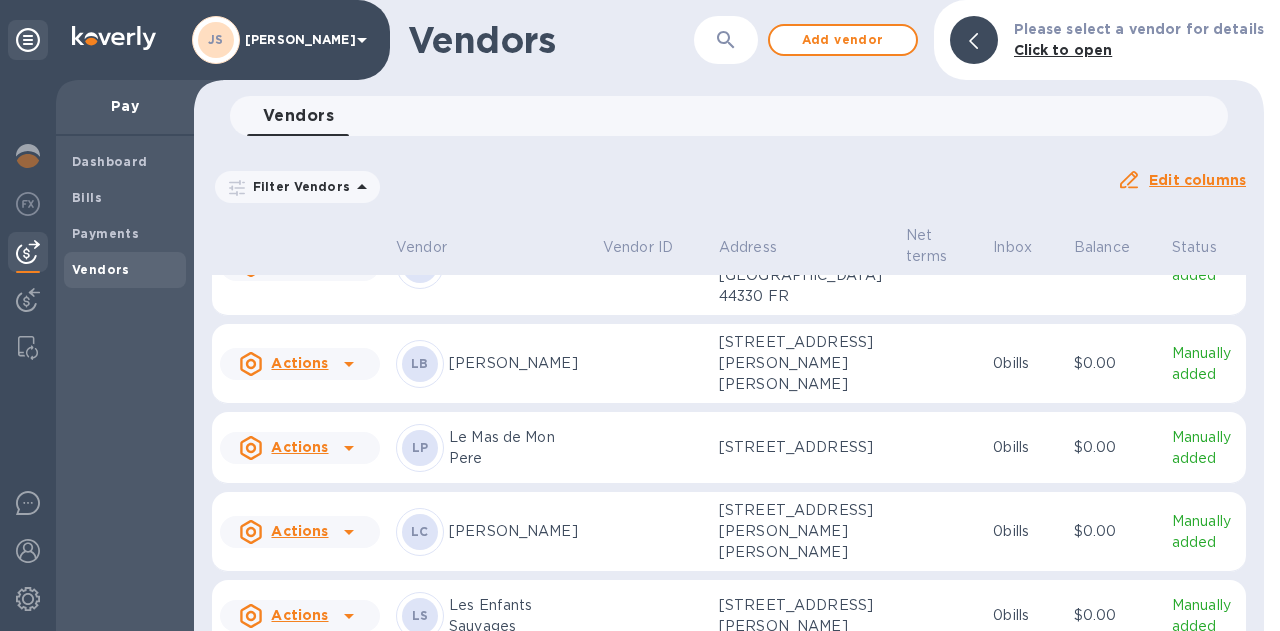 scroll, scrollTop: 3004, scrollLeft: 0, axis: vertical 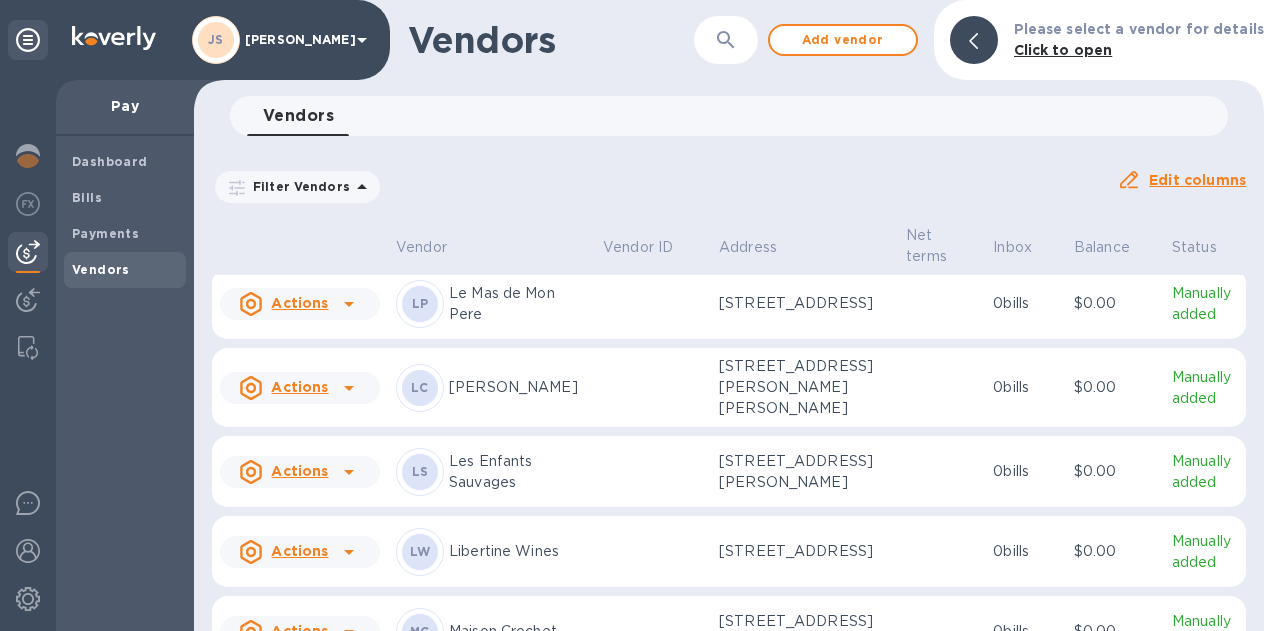 click on "LC [PERSON_NAME]" at bounding box center (491, 388) 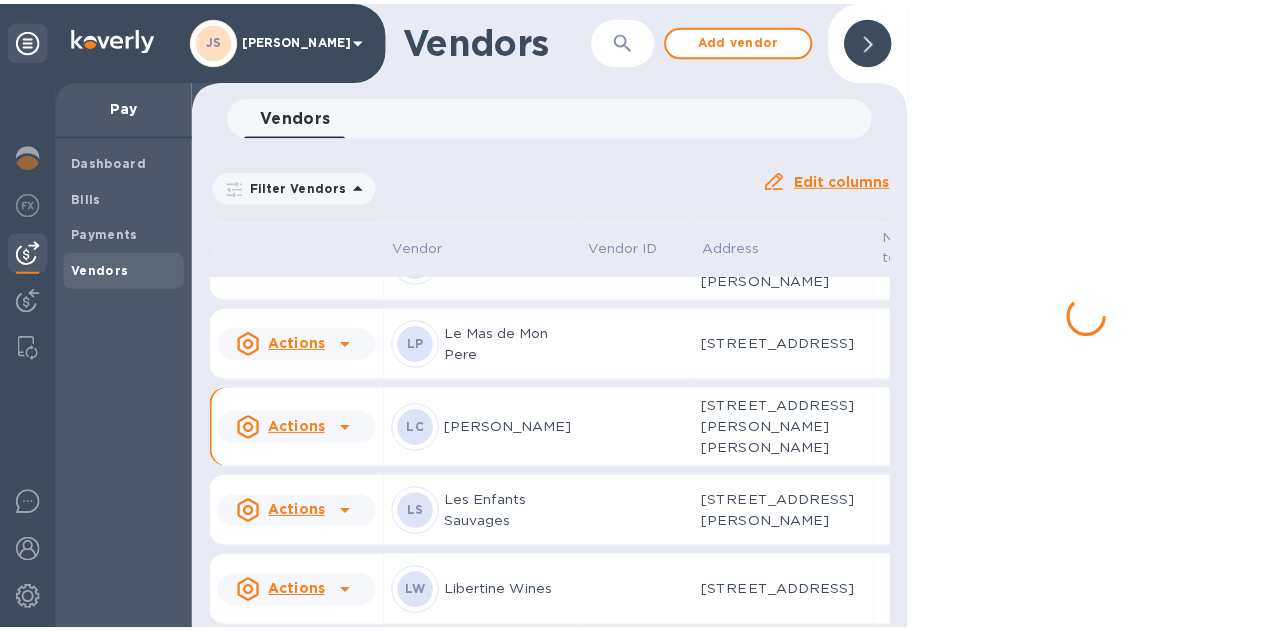 scroll, scrollTop: 3173, scrollLeft: 0, axis: vertical 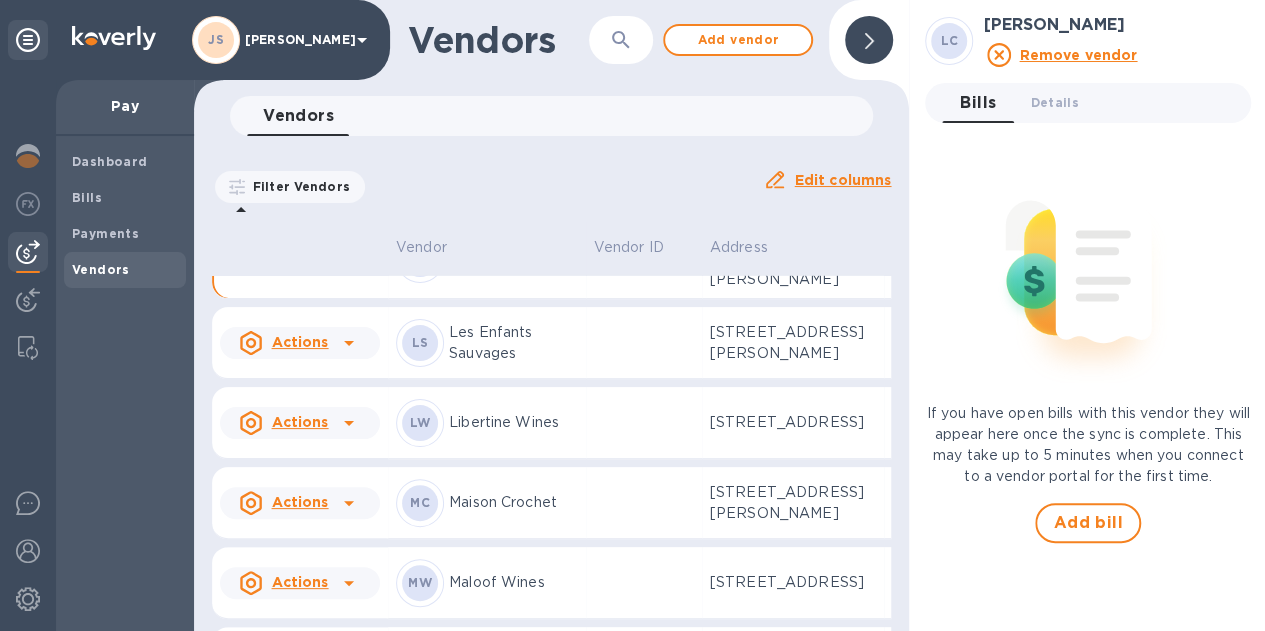 click on "Details 0" at bounding box center [1054, 102] 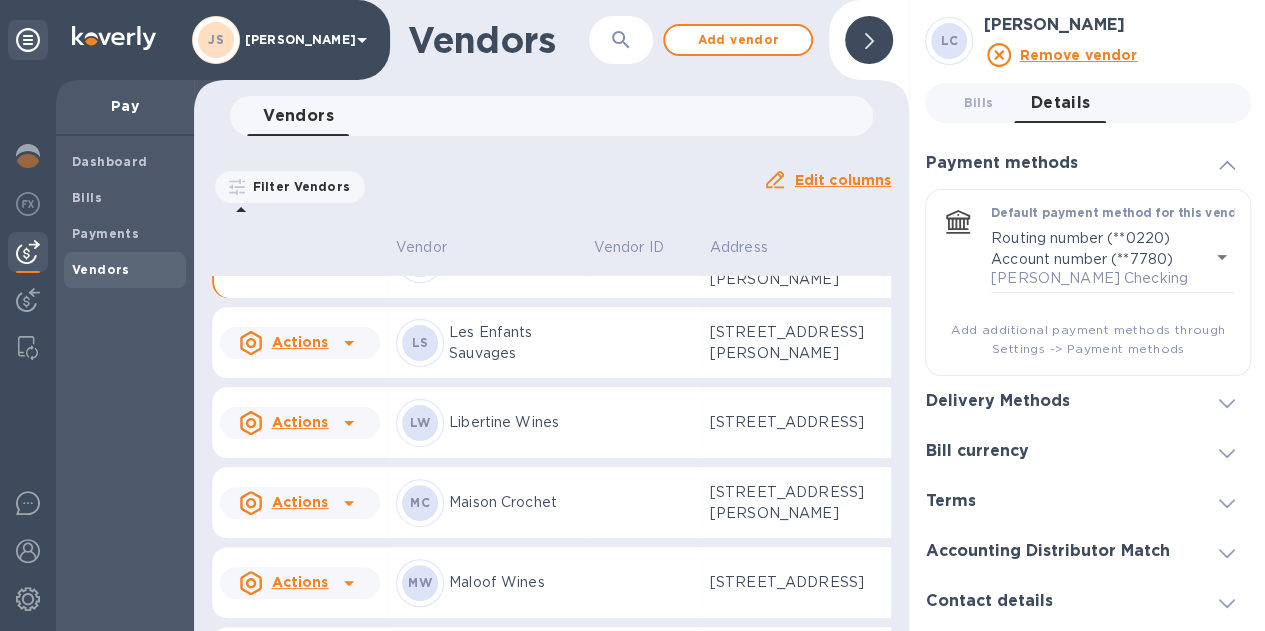 scroll, scrollTop: 92, scrollLeft: 0, axis: vertical 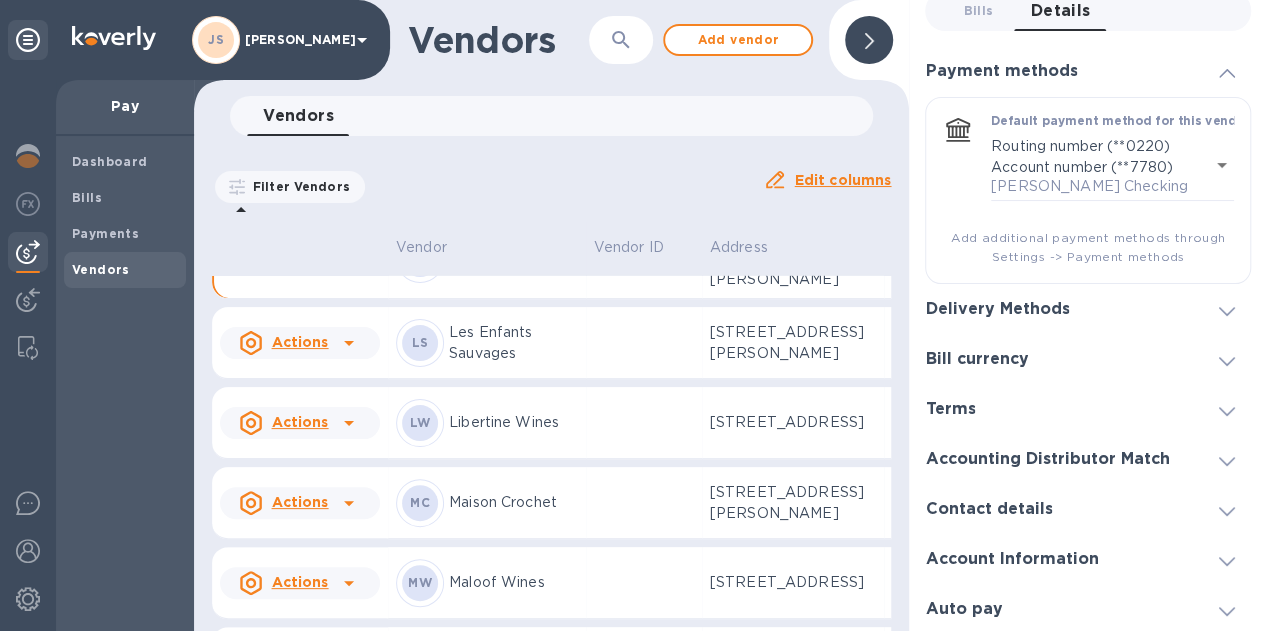click at bounding box center [1227, 559] 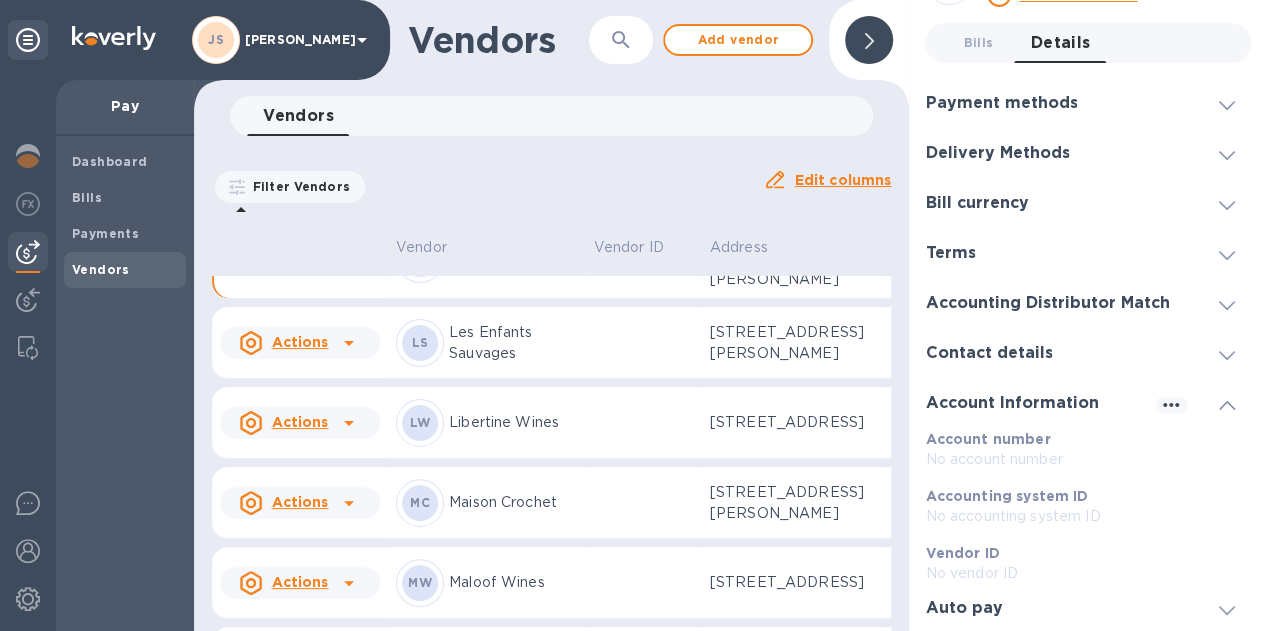 scroll, scrollTop: 60, scrollLeft: 0, axis: vertical 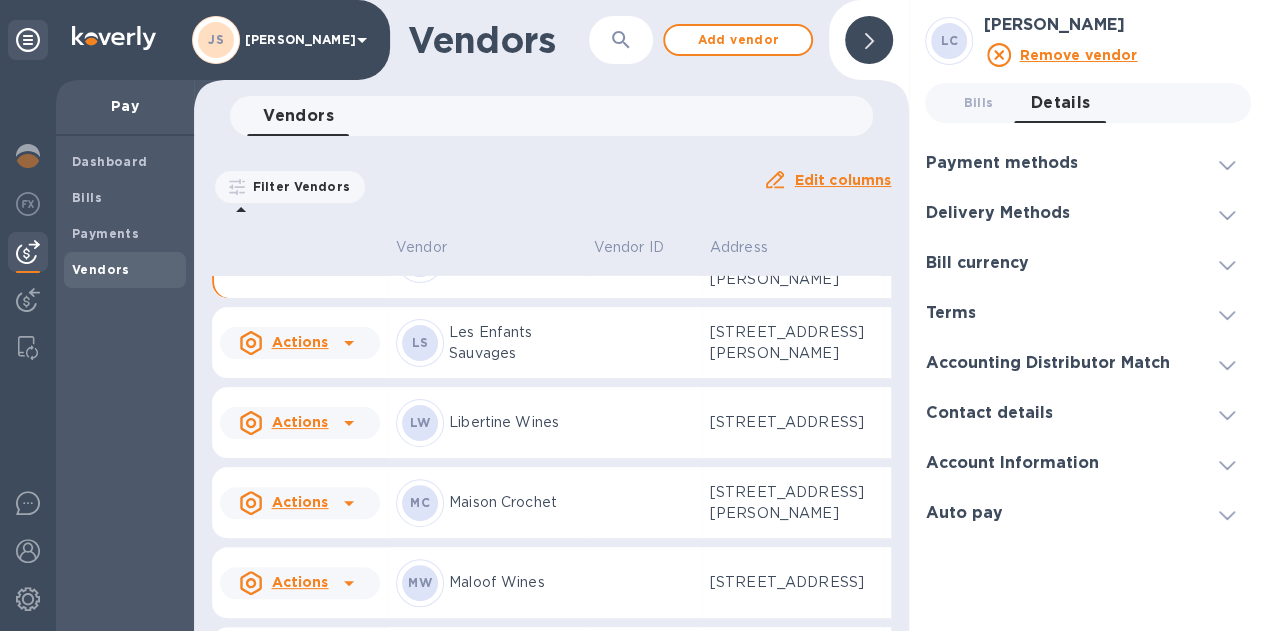 click on "Payment methods" at bounding box center (1088, 164) 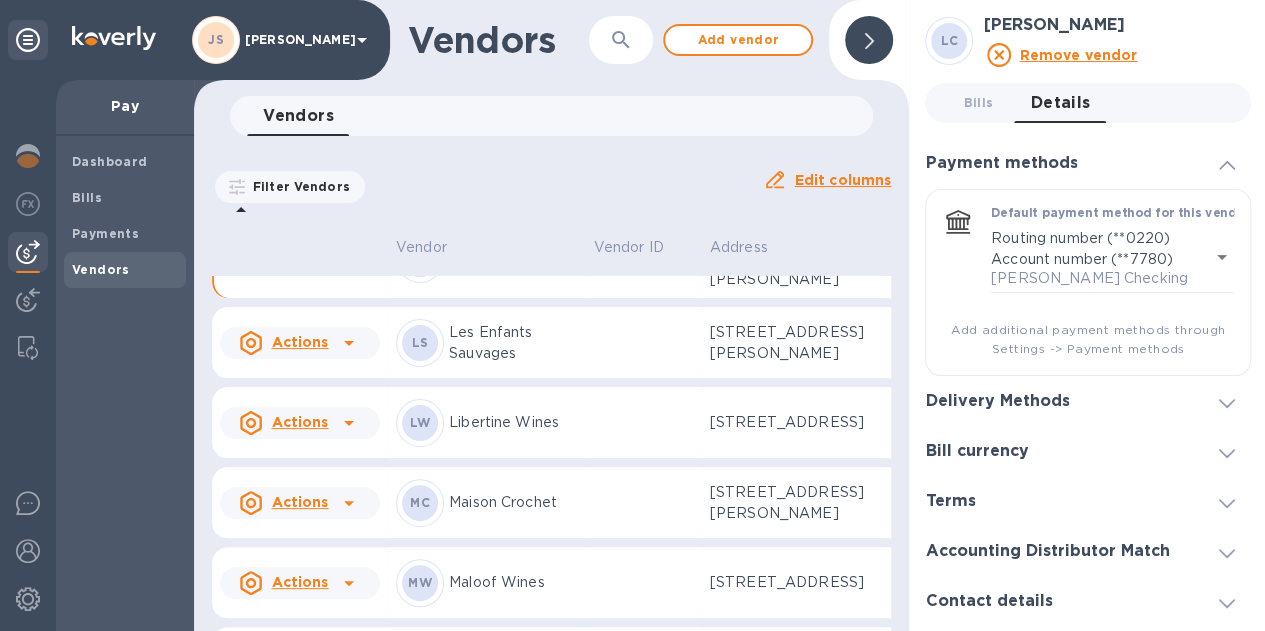 click on "JS [PERSON_NAME] Pay Dashboard Bills Payments Vendors Vendors ​ Add vendor Vendors 0 Filter Vendors Auto pay:  All Edit columns Vendor Vendor ID Address Net terms Inbox Balance Status Actions HG Hato y Garabato 4 Calle Palazuelo, [PERSON_NAME] 49230 ES 0  bills $0.00 Manually added Actions HW Hootananny Wines [STREET_ADDRESS] 0  bills $0.00 Manually added Actions HW Hummingbird Wholesale [STREET_ADDRESS][PERSON_NAME] 0  bills $0.00 Manually added Actions JP Japanese Pantry [STREET_ADDRESS] 0  bills $0.00 Manually added Actions [PERSON_NAME] 4 L'Audigere, [GEOGRAPHIC_DATA],   [GEOGRAPHIC_DATA] 44330 FR 0  bills $0.00 Manually added Actions [PERSON_NAME] [STREET_ADDRESS][PERSON_NAME][PERSON_NAME] FR 0  bills $0.00 Manually added Actions LP Le Mas de Mon Pere [STREET_ADDRESS] 0  bills $0.00 Manually added Actions LC [PERSON_NAME] [STREET_ADDRESS][PERSON_NAME][PERSON_NAME] 0  bills LS" at bounding box center [632, 315] 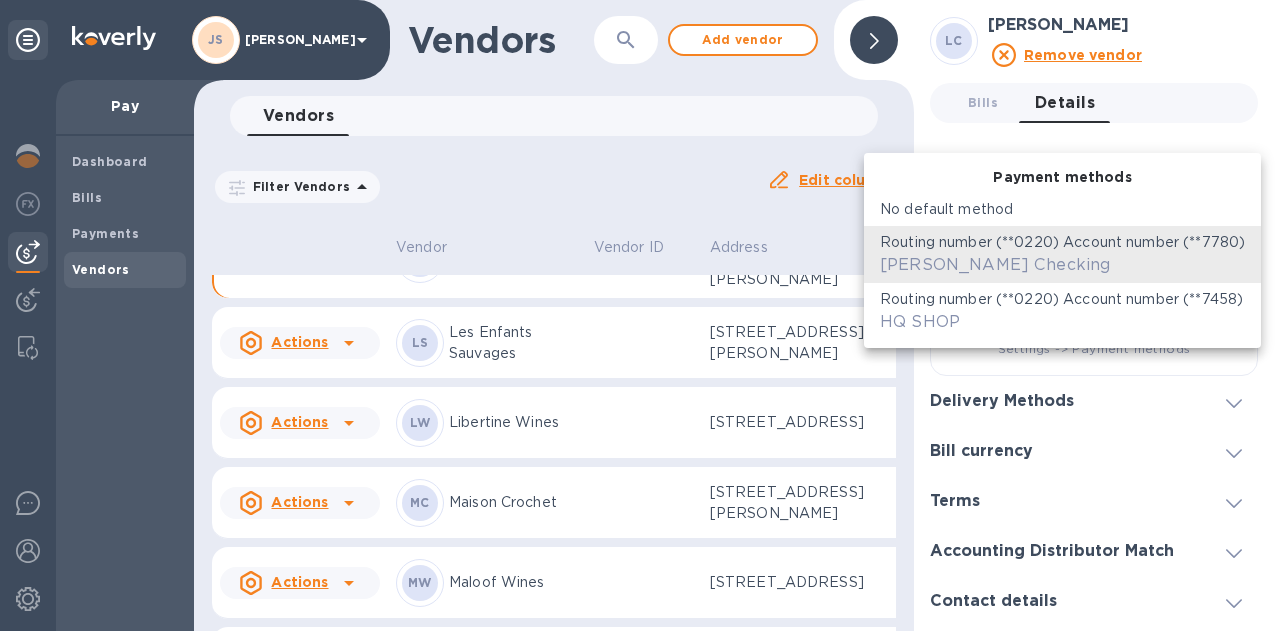 click at bounding box center (640, 315) 